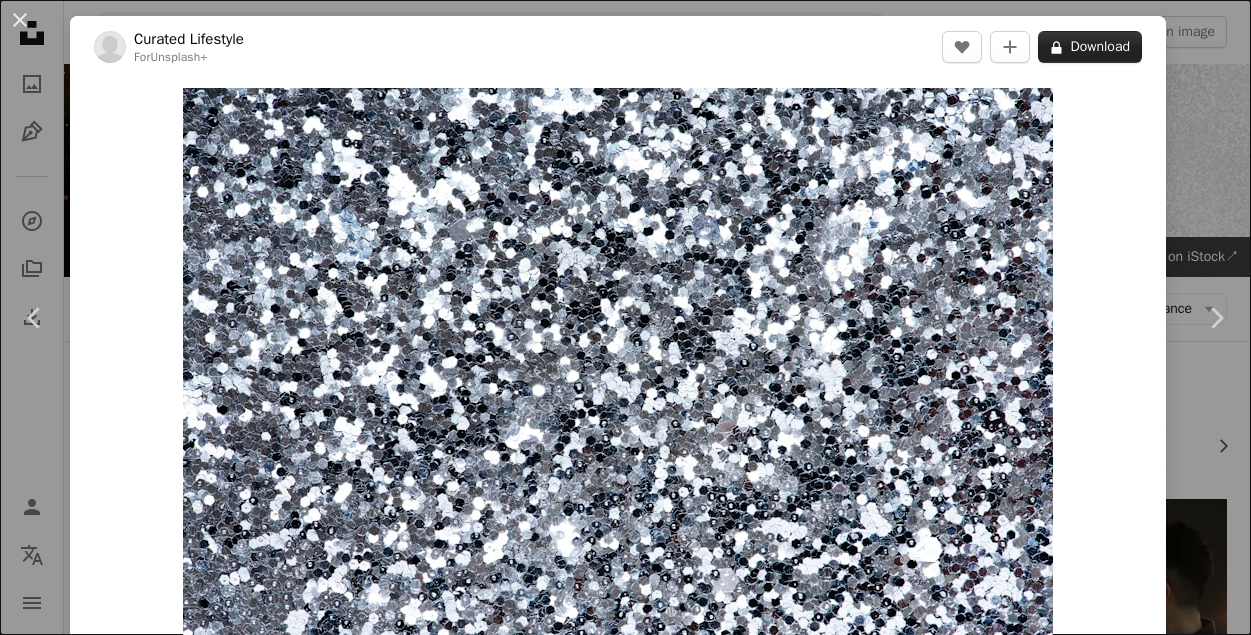 scroll, scrollTop: 4224, scrollLeft: 0, axis: vertical 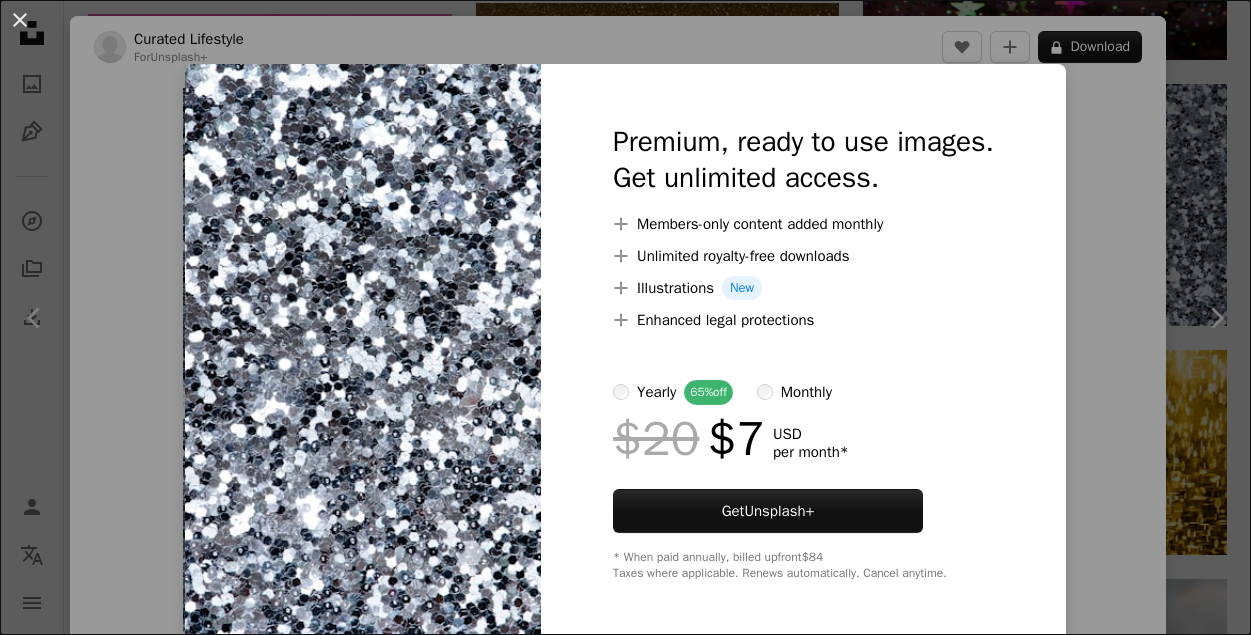 click on "An X shape Premium, ready to use images. Get unlimited access. A plus sign Members-only content added monthly A plus sign Unlimited royalty-free downloads A plus sign Illustrations  New A plus sign Enhanced legal protections yearly 65%  off monthly $20   $7 USD per month * Get  Unsplash+ * When paid annually, billed upfront  $84 Taxes where applicable. Renews automatically. Cancel anytime." at bounding box center [625, 317] 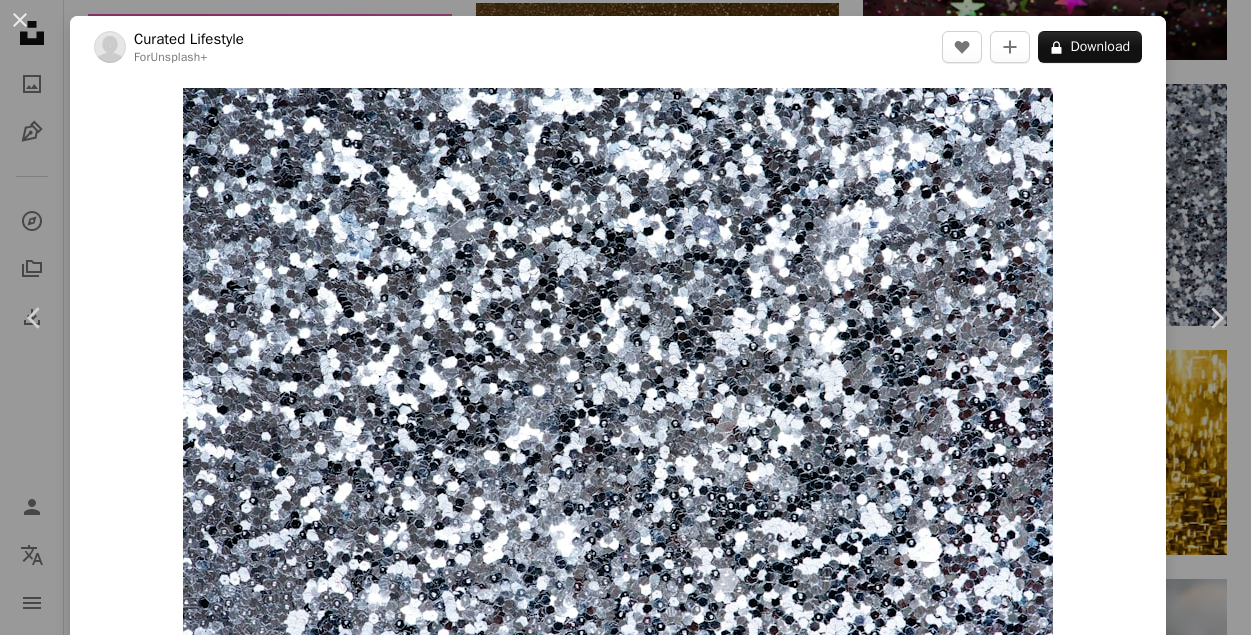 click on "Valeria Nikitina For  Unsplash+ A lock Download Plus sign for Unsplash+ A heart A plus sign Oleg Ivanov For  Unsplash+ A lock Download Plus sign for Unsplash+ A heart A plus sign engin akyurt For  Unsplash+ A lock Download Plus sign for Unsplash+ A heart A plus sign Behnam Norouzi For  Unsplash+ A lock Download Plus sign for Unsplash+ For" at bounding box center [625, 317] 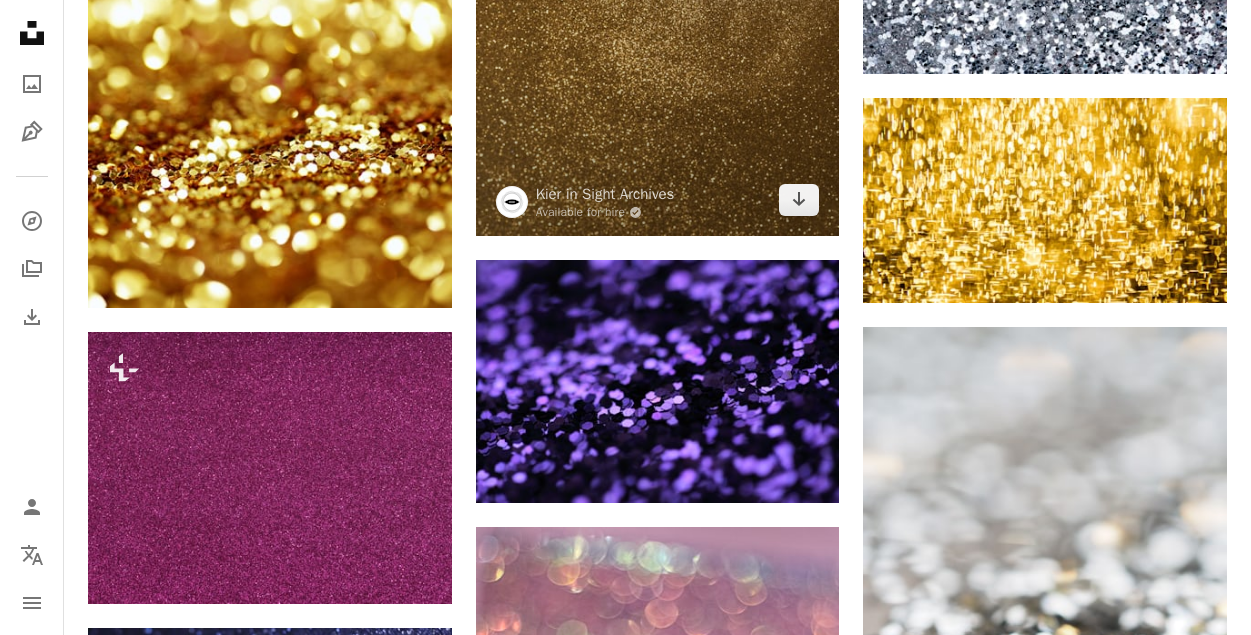 scroll, scrollTop: 4504, scrollLeft: 0, axis: vertical 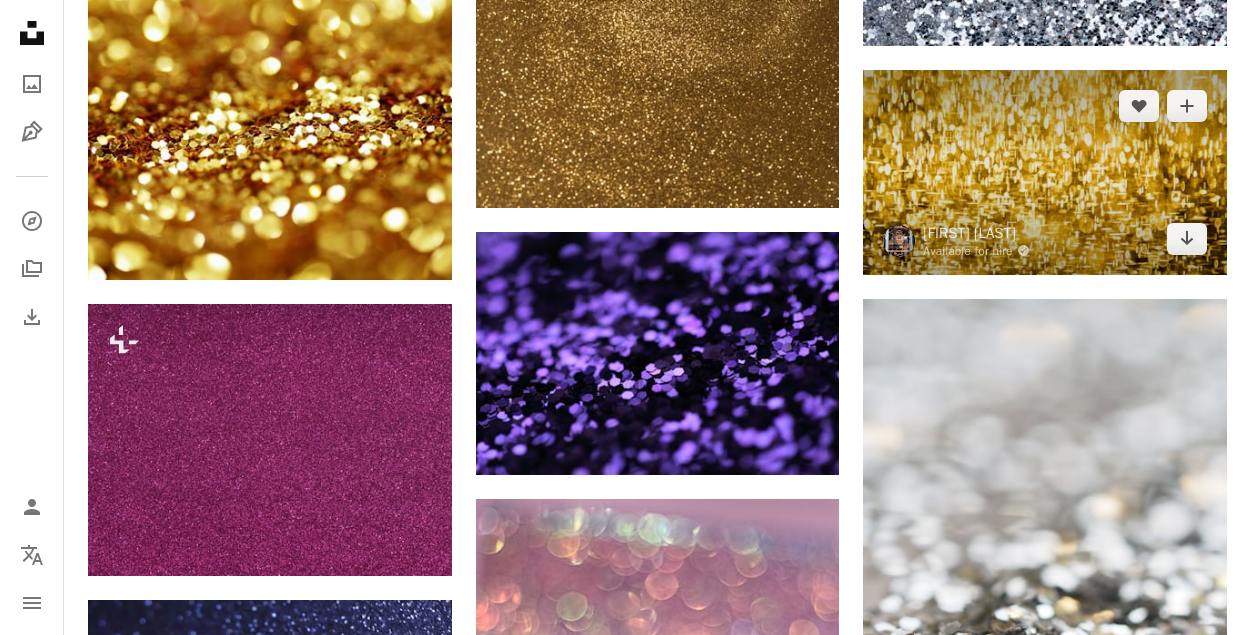 click at bounding box center [1045, 172] 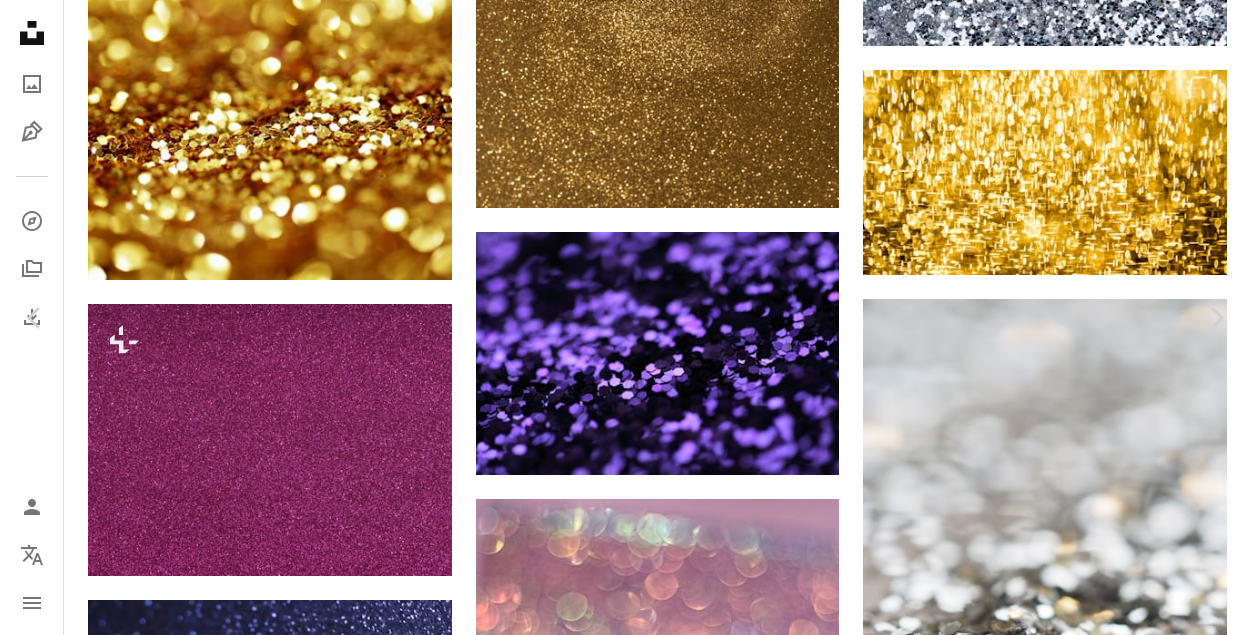 click on "Chevron down" 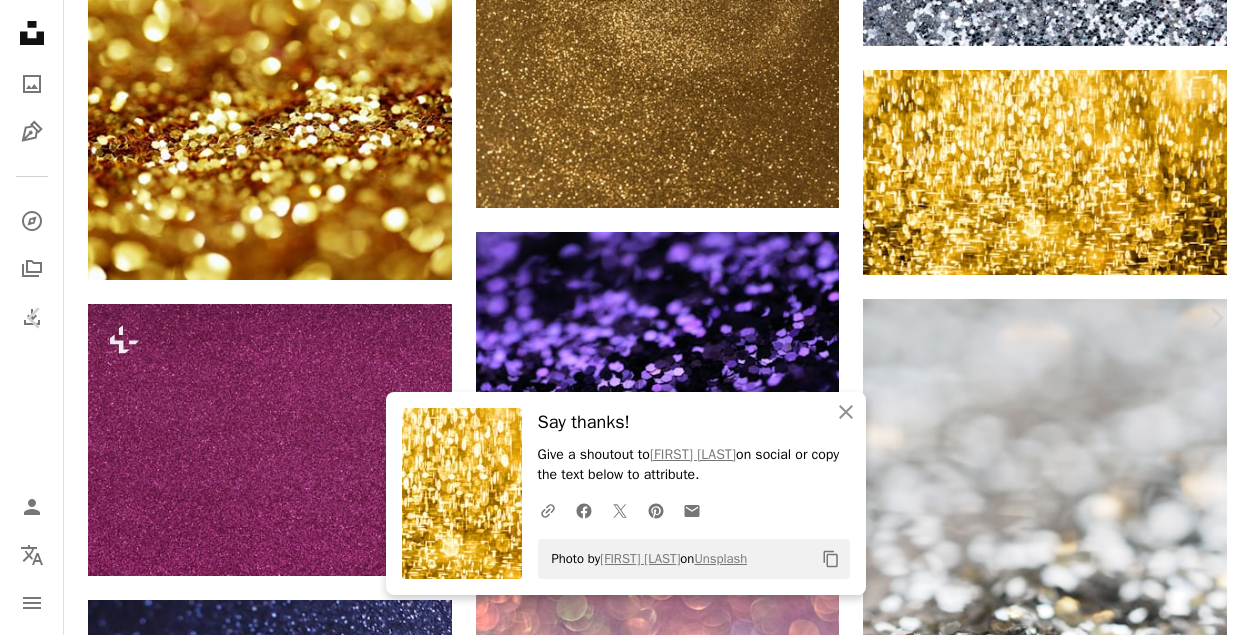 click on "MARIOLA GROBELSKA A heart For" at bounding box center (625, 4784) 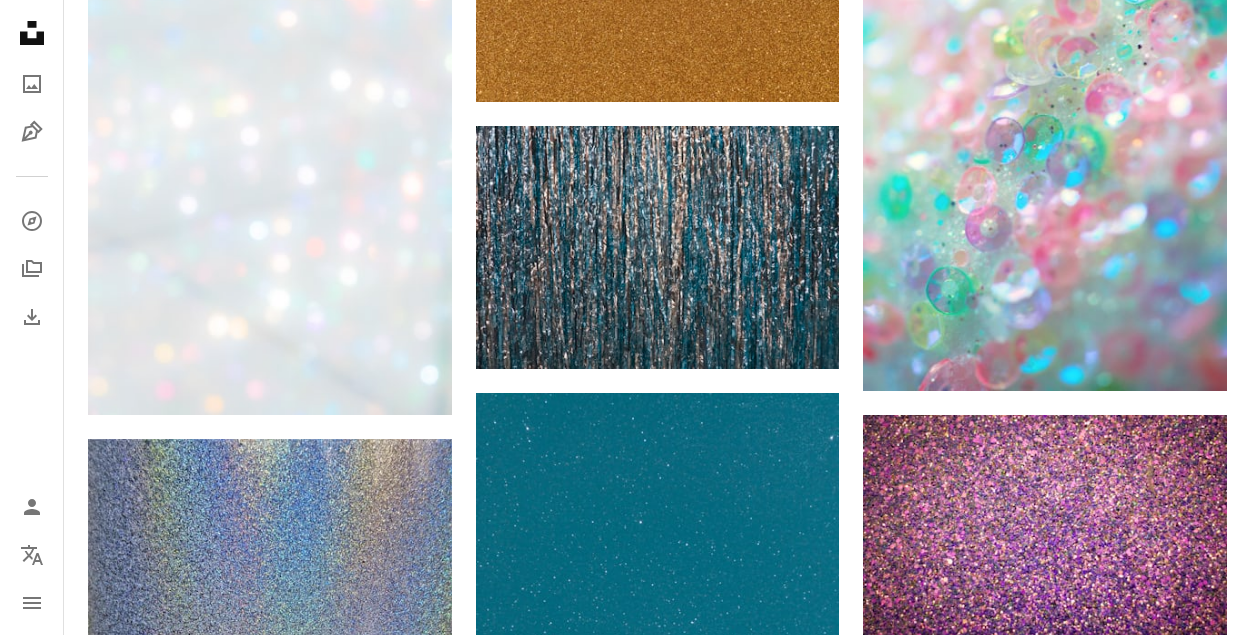 scroll, scrollTop: 6366, scrollLeft: 0, axis: vertical 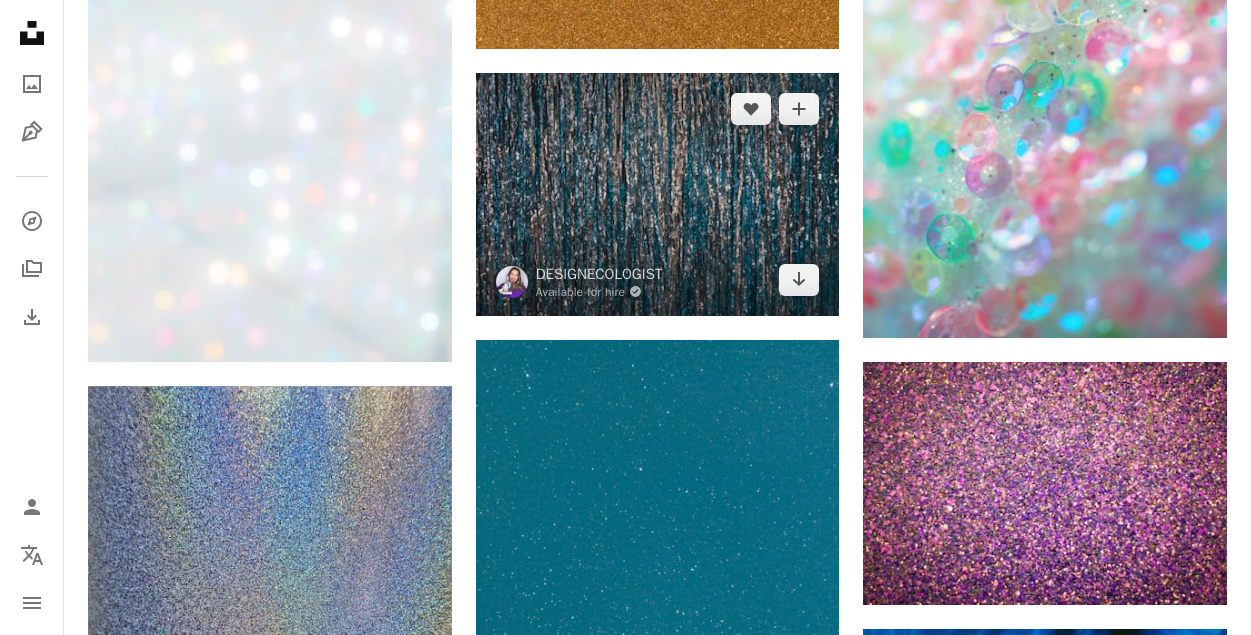 click at bounding box center (658, 194) 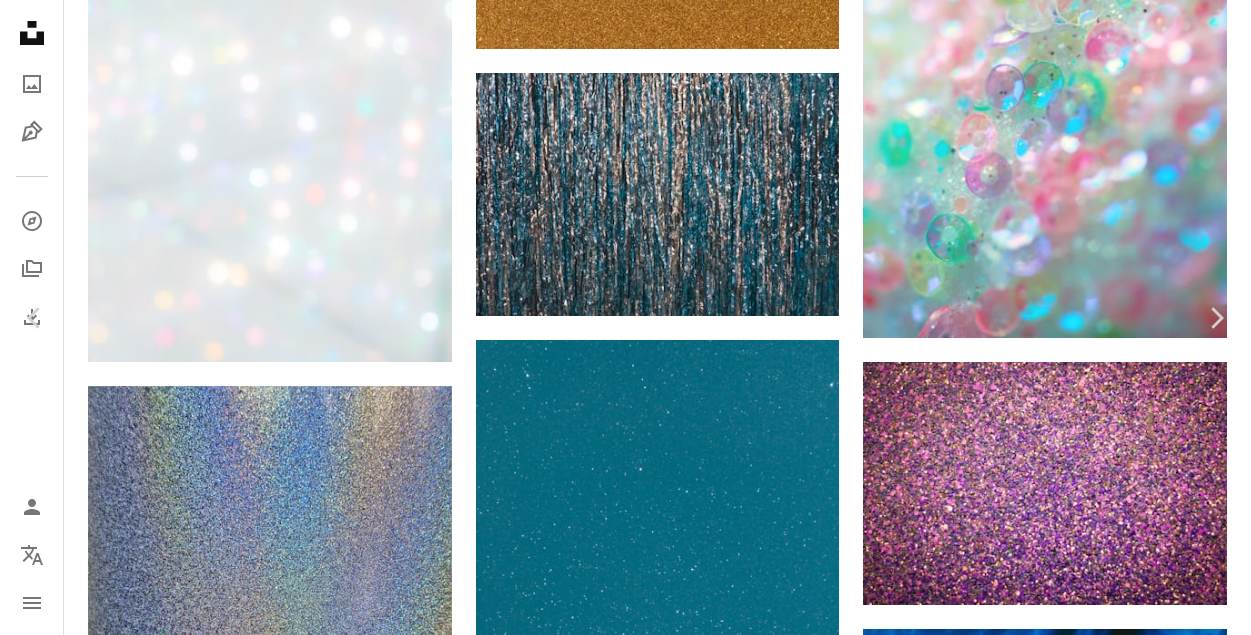 click on "Chevron down" 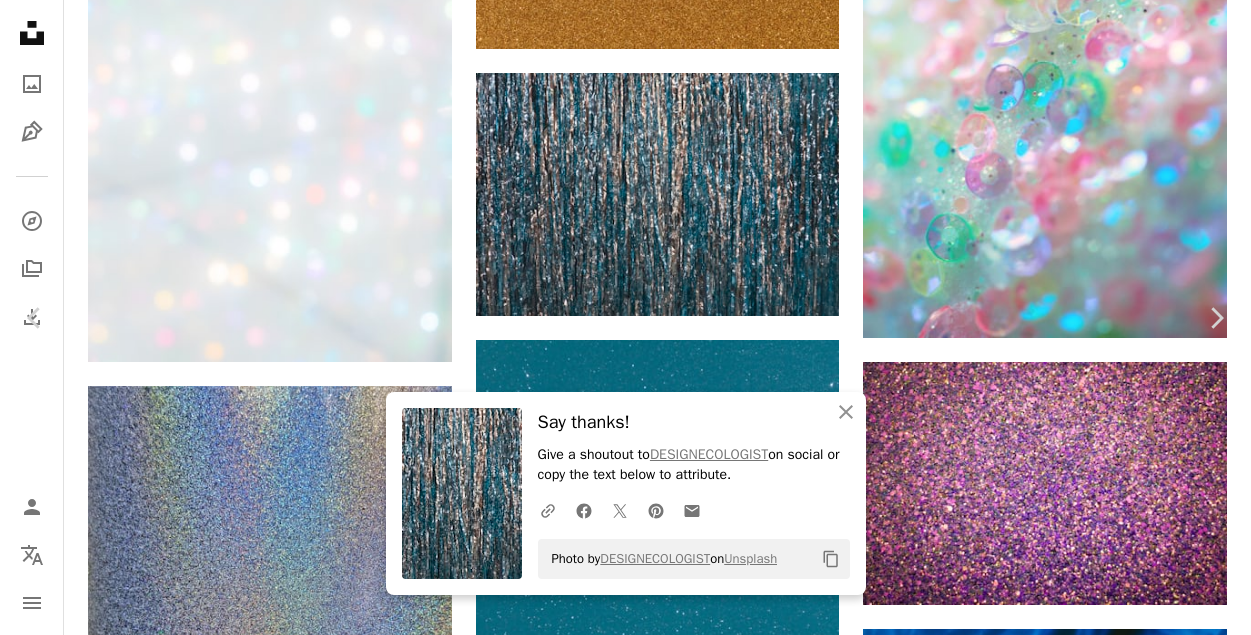 click on "An X shape Chevron left Chevron right An X shape Close Say thanks! Give a shoutout to  [FIRST] [LAST]  on social or copy the text below to attribute. A URL sharing icon (chains) Facebook icon X (formerly Twitter) icon Pinterest icon An envelope Photo by  [FIRST] [LAST]  on  Unsplash
Copy content [FIRST] [LAST] Available for hire A checkmark inside of a circle A heart A plus sign Download free Chevron down Zoom in Views [NUMBER], [NUMBER] Downloads [NUMBER], [NUMBER] A forward-right arrow Share Info icon Info More Actions Calendar outlined Published on  [MONTH] [DAY], [YEAR] Camera Canon, EOS M100 Safety Free to use under the  Unsplash License wallpaper background interior design party new year backdrop celebration celebrate confetti new years eve glitter decor new years decoration shine sparkles celebrating interior decoration party decoration new me Free stock photos Browse premium related images on iStock  |  Save 20% with code UNSPLASH20 View more on iStock  ↗ Related images A heart A plus sign [FIRST] [LAST] A heart" at bounding box center (625, 5301) 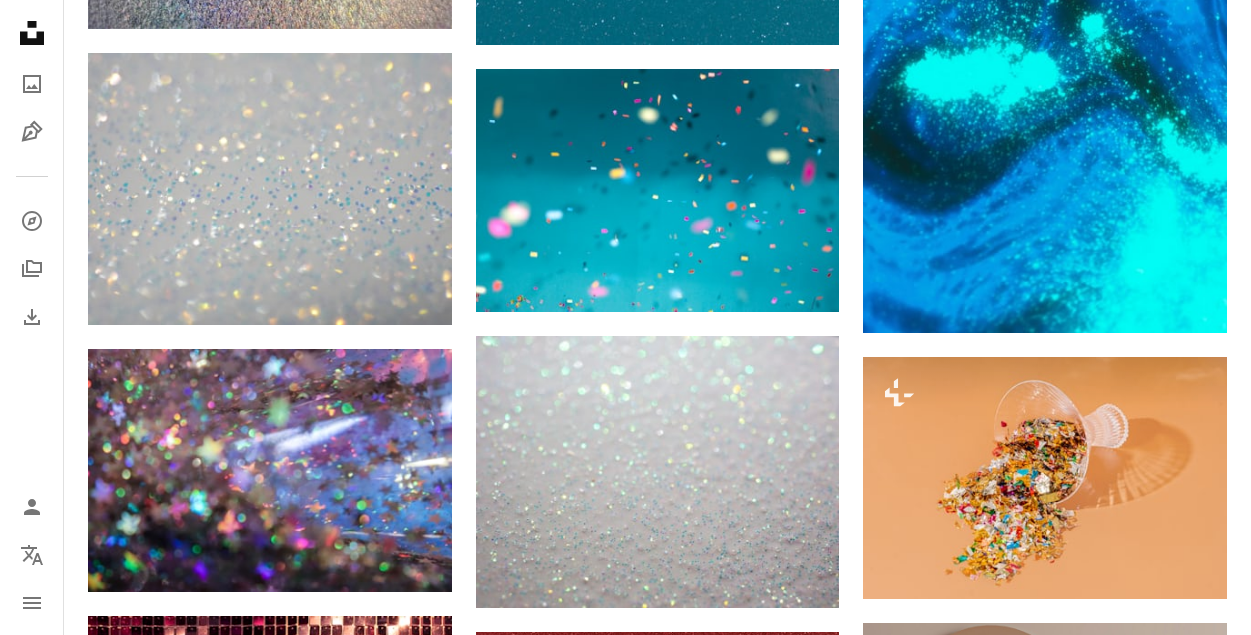 scroll, scrollTop: 7206, scrollLeft: 0, axis: vertical 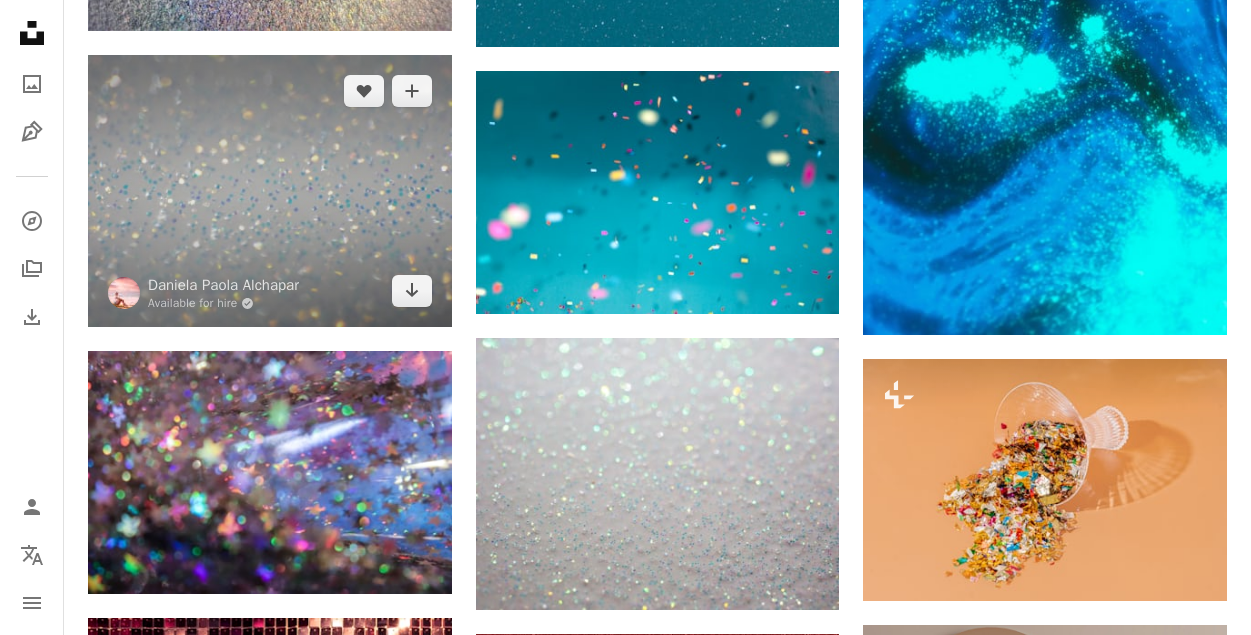click at bounding box center [270, 191] 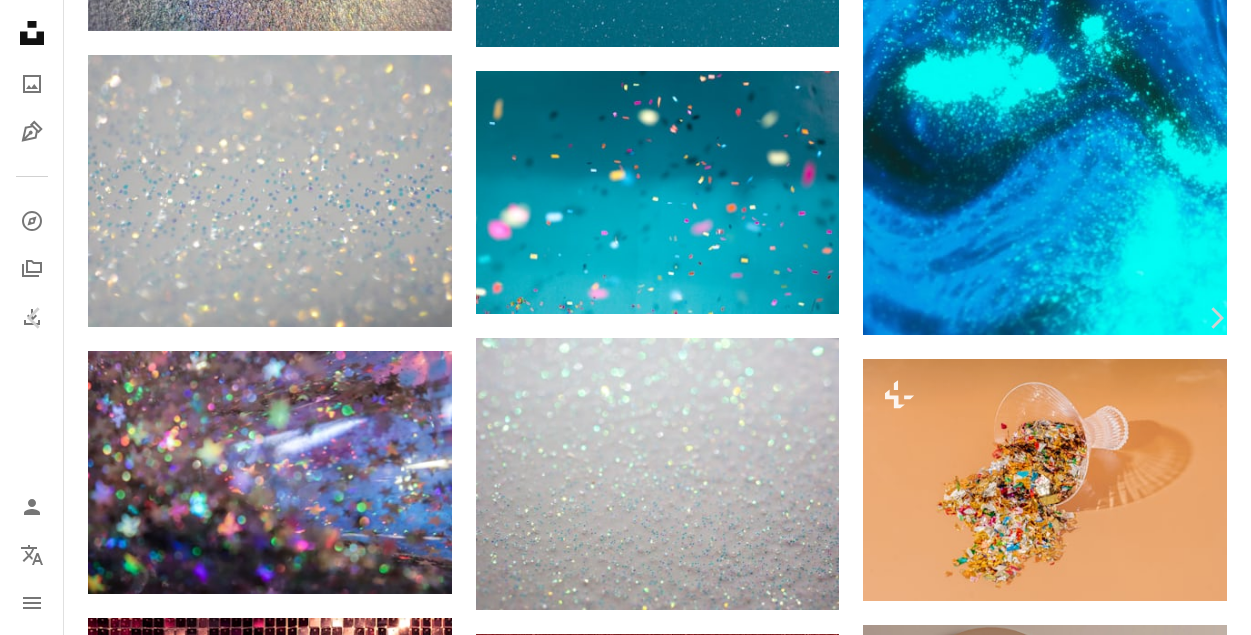click on "Chevron down" 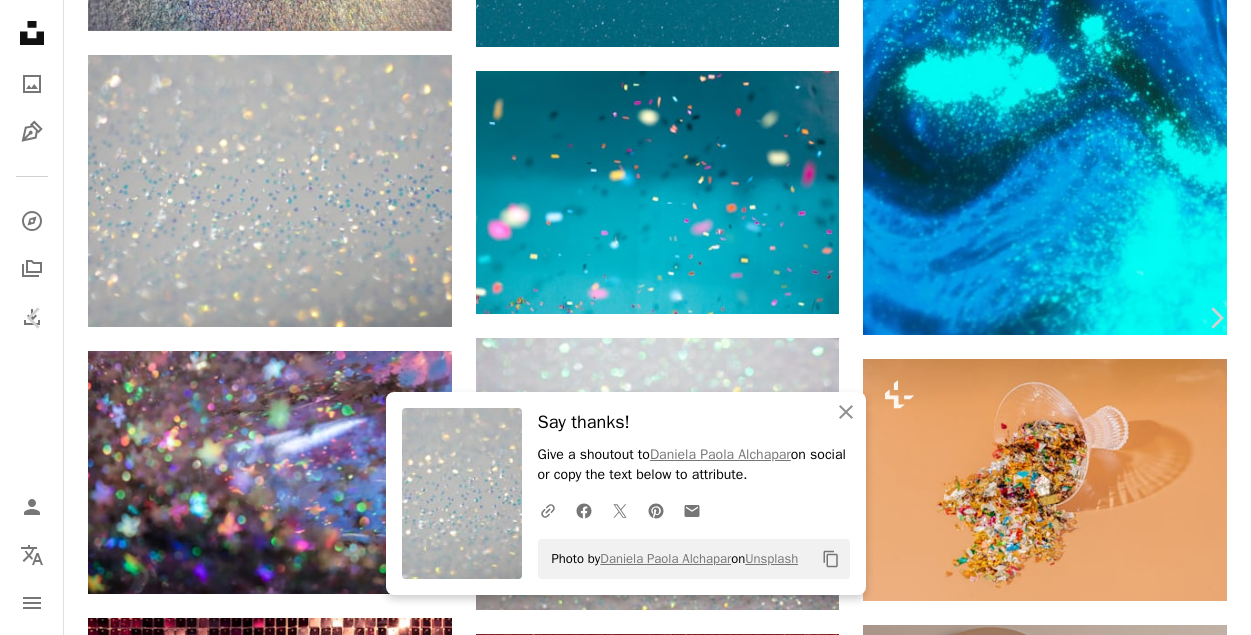 click on "An X shape Chevron left Chevron right An X shape Close Say thanks! Give a shoutout to  [FIRST] [LAST]  on social or copy the text below to attribute. A URL sharing icon (chains) Facebook icon X (formerly Twitter) icon Pinterest icon An envelope Photo by  [FIRST] [LAST]  on  Unsplash
Copy content [FIRST] [LAST] Available for hire A checkmark inside of a circle A heart A plus sign Download free Chevron down Zoom in Views [NUMBER], [NUMBER] Downloads [NUMBER], [NUMBER] A forward-right arrow Share Info icon Info More Actions Beautiful sparkling paper texture partially defocused Calendar outlined Published on  [MONTH] [DAY], [YEAR] Camera Panasonic, DC-GX800 Safety Free to use under the  Unsplash License background abstract christmas art blue light beauty color beautiful celebration bokeh colour glitter blur bright close up blurry blurred closeup glitter wallpaper HD Wallpapers Browse premium related images on iStock  |  Save 20% with code UNSPLASH20 View more on iStock  ↗ Related images A heart A plus sign" at bounding box center (625, 4461) 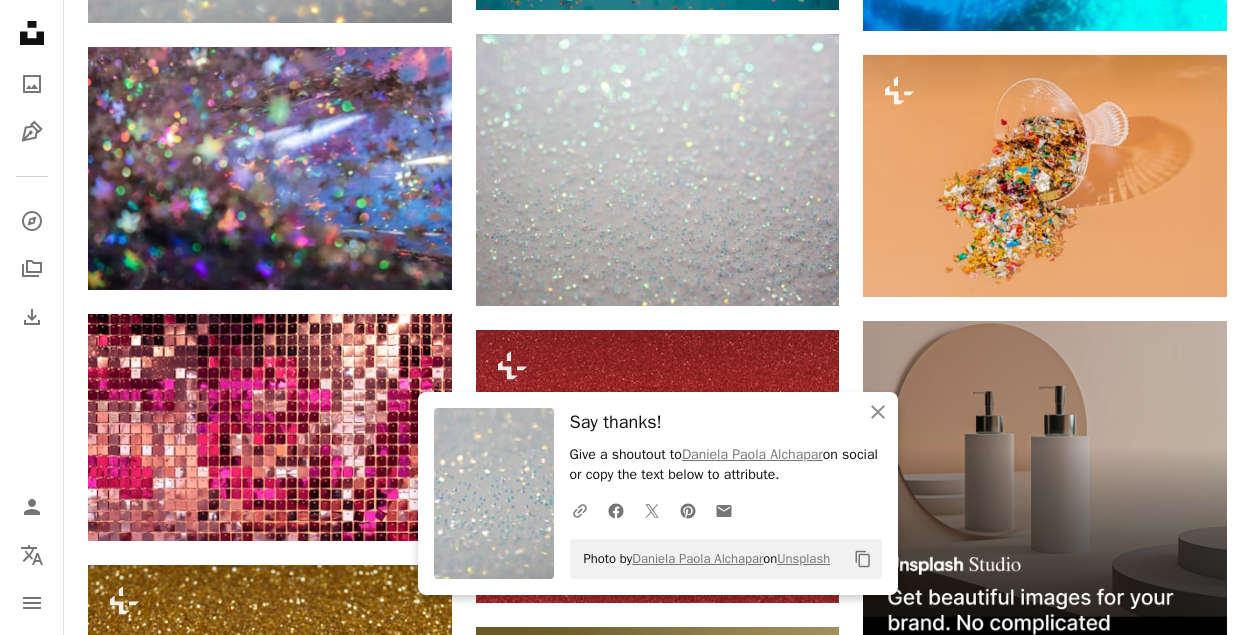 scroll, scrollTop: 7534, scrollLeft: 0, axis: vertical 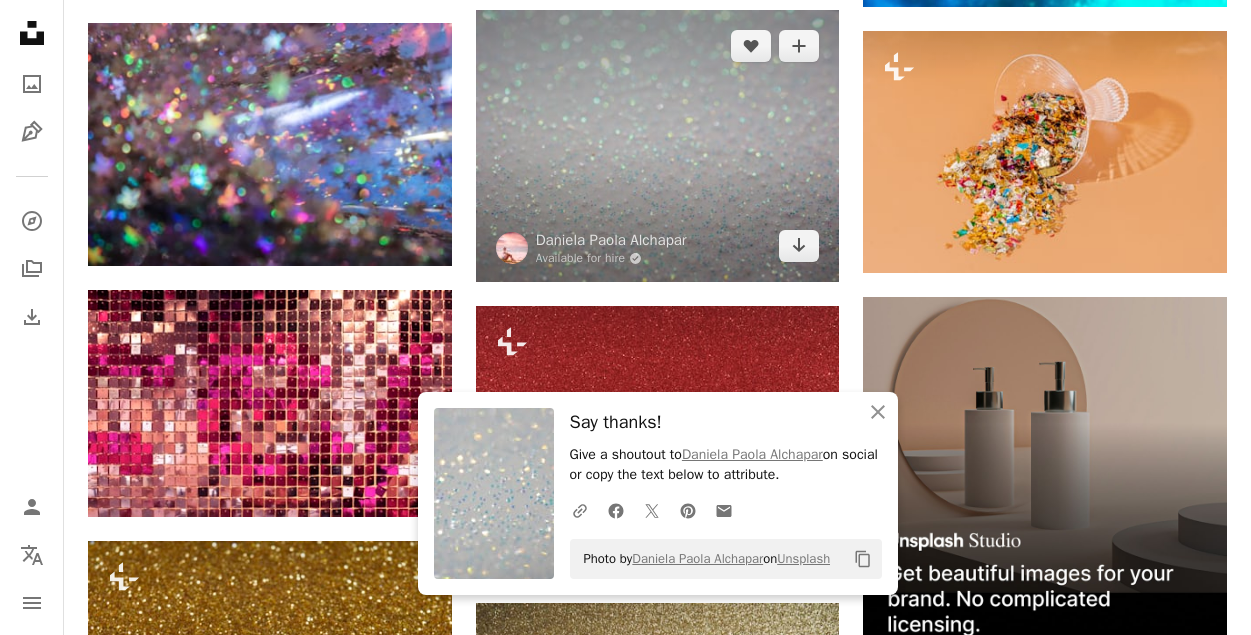 click at bounding box center [658, 146] 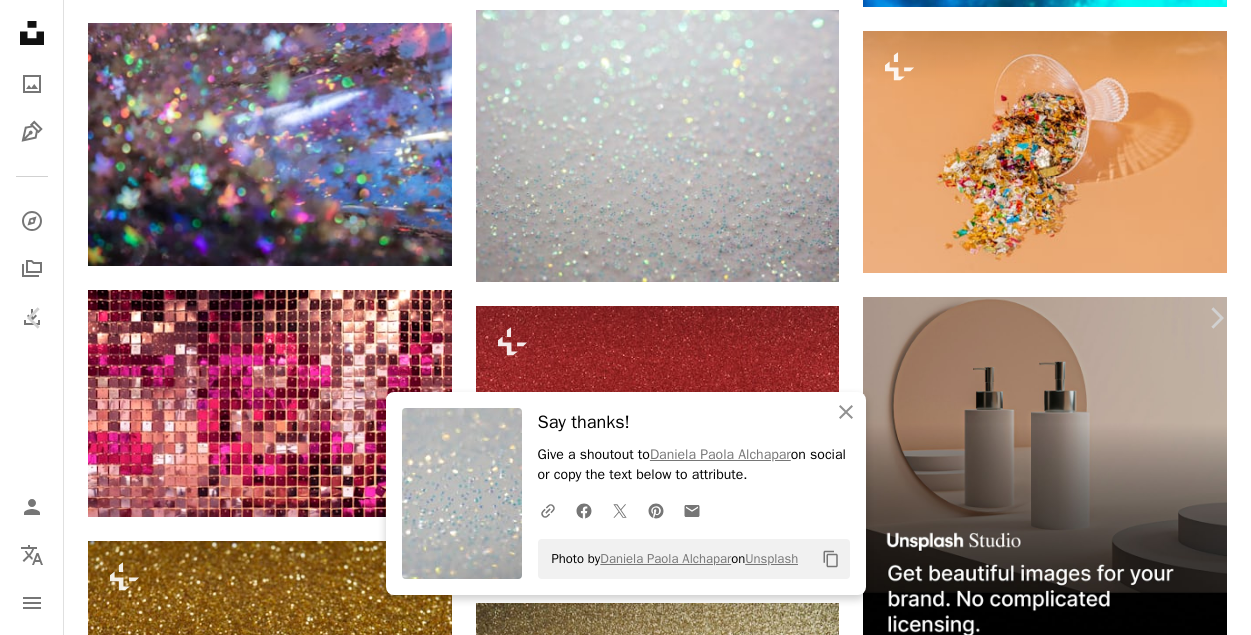 click on "Chevron down" 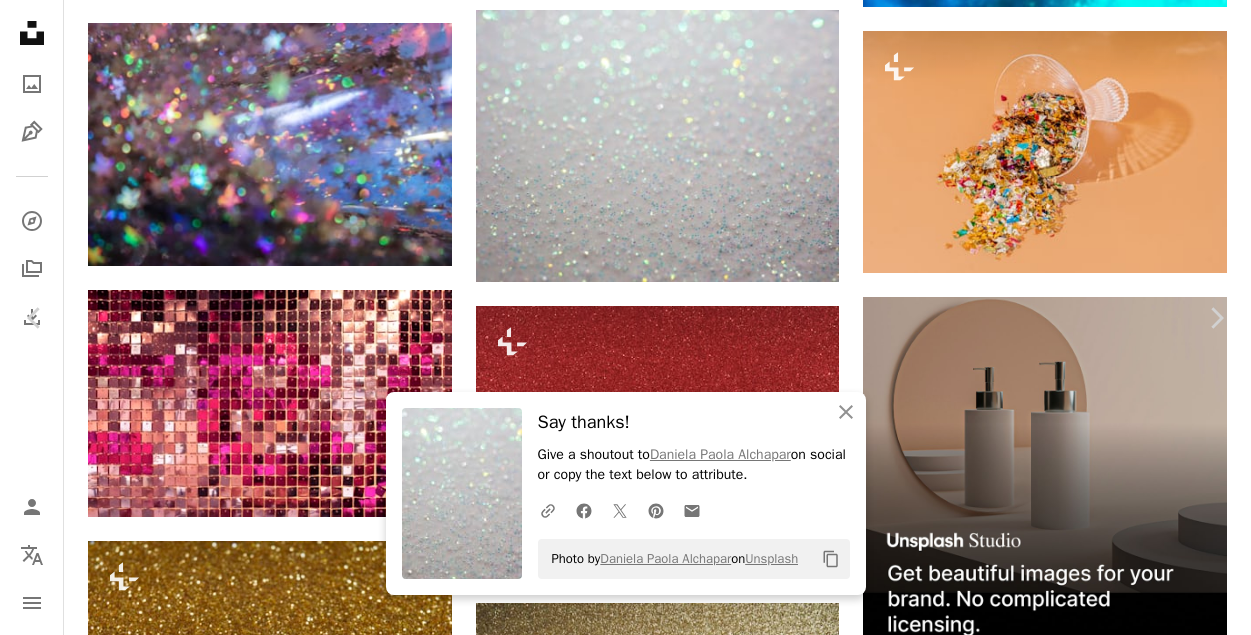 click on "A. C." at bounding box center (625, 4133) 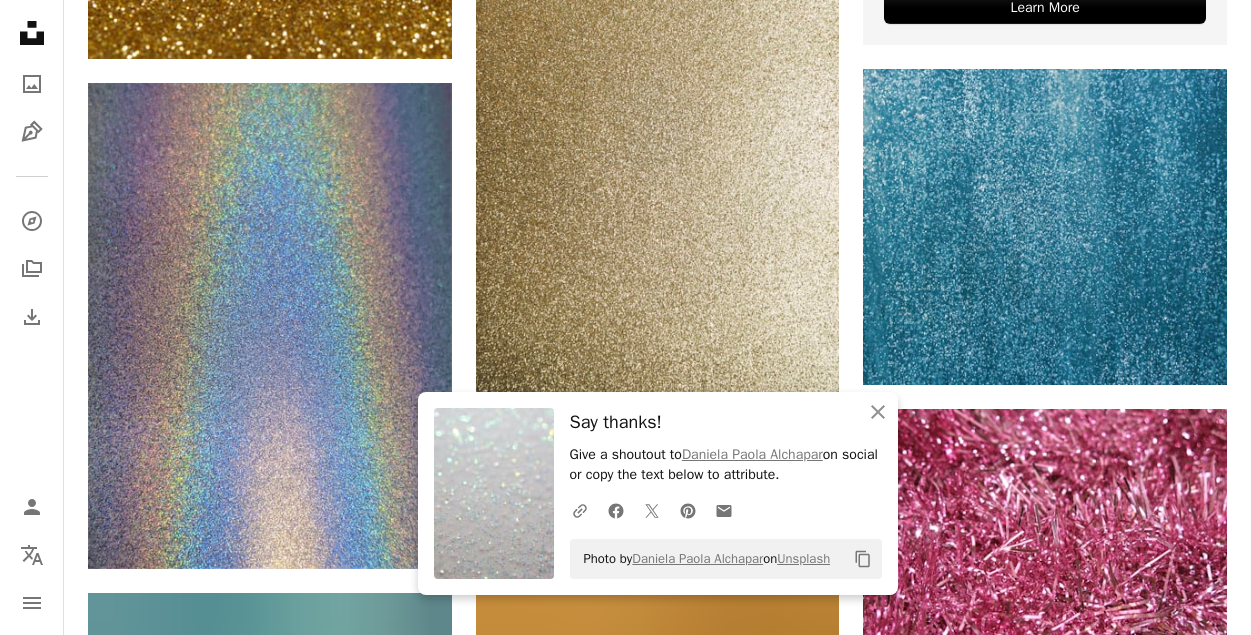 scroll, scrollTop: 8321, scrollLeft: 0, axis: vertical 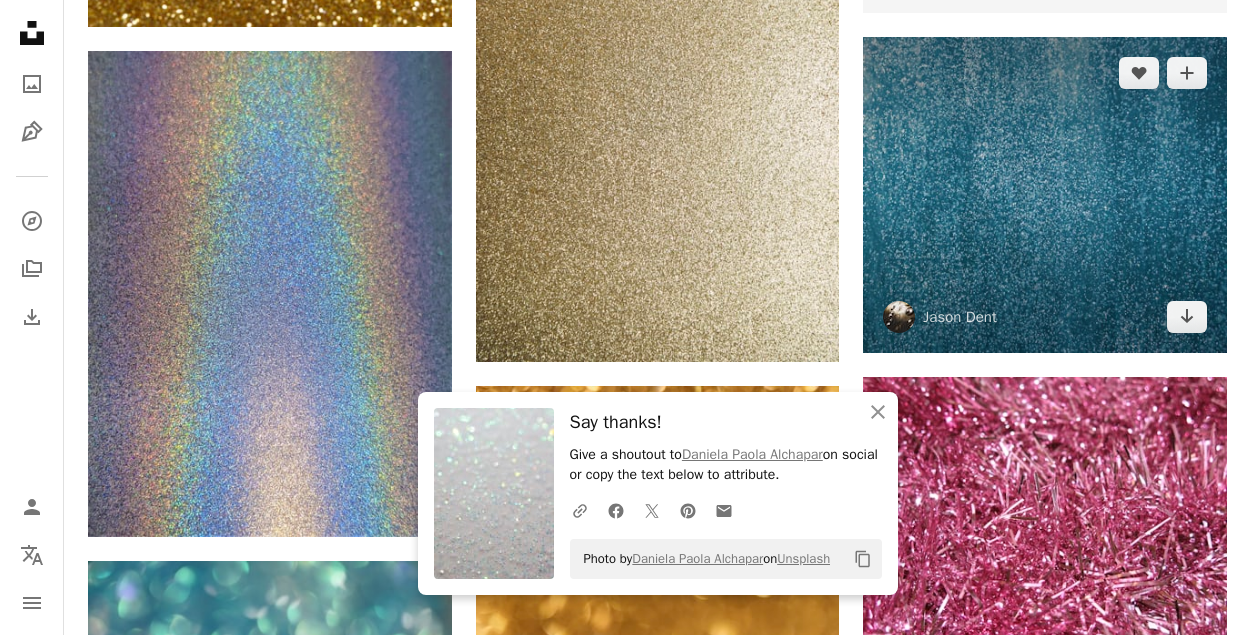 click at bounding box center [1045, 194] 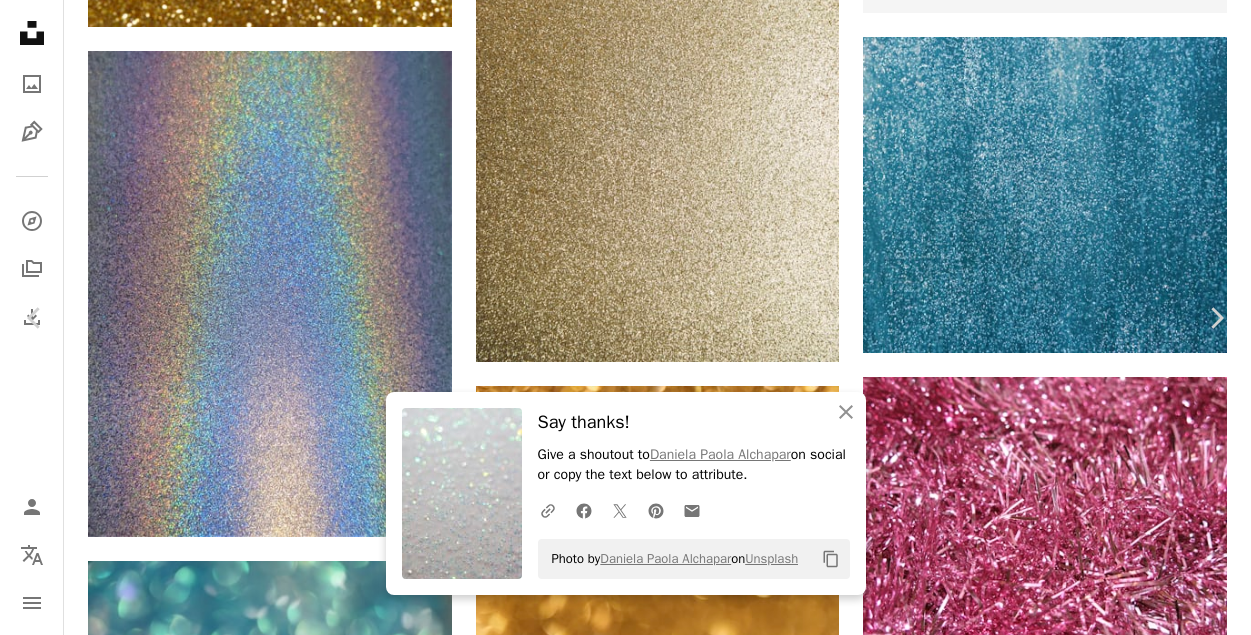 click on "Chevron down" 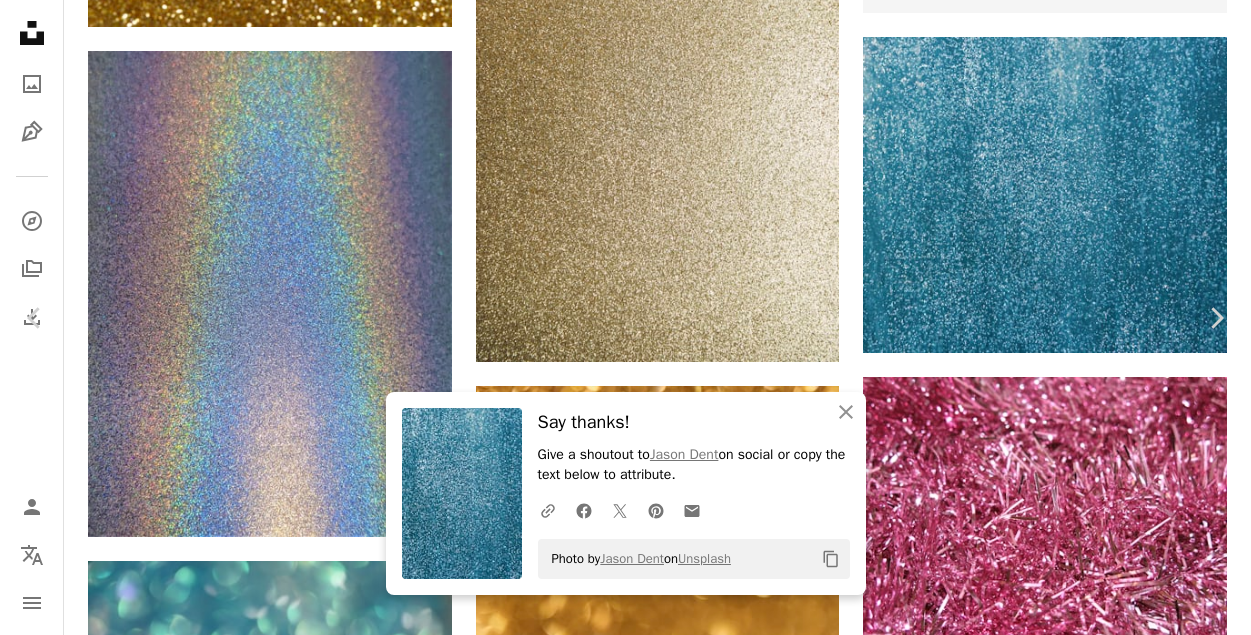click on "Colin Watts Available for hire A checkmark inside of a circle Arrow pointing down A heart A plus sign Tamanna Rumee Arrow pointing down A heart A plus sign Second Breakfast Arrow pointing down A heart A plus sign engin akyurt Available for hire Arrow pointing down" at bounding box center (625, 3346) 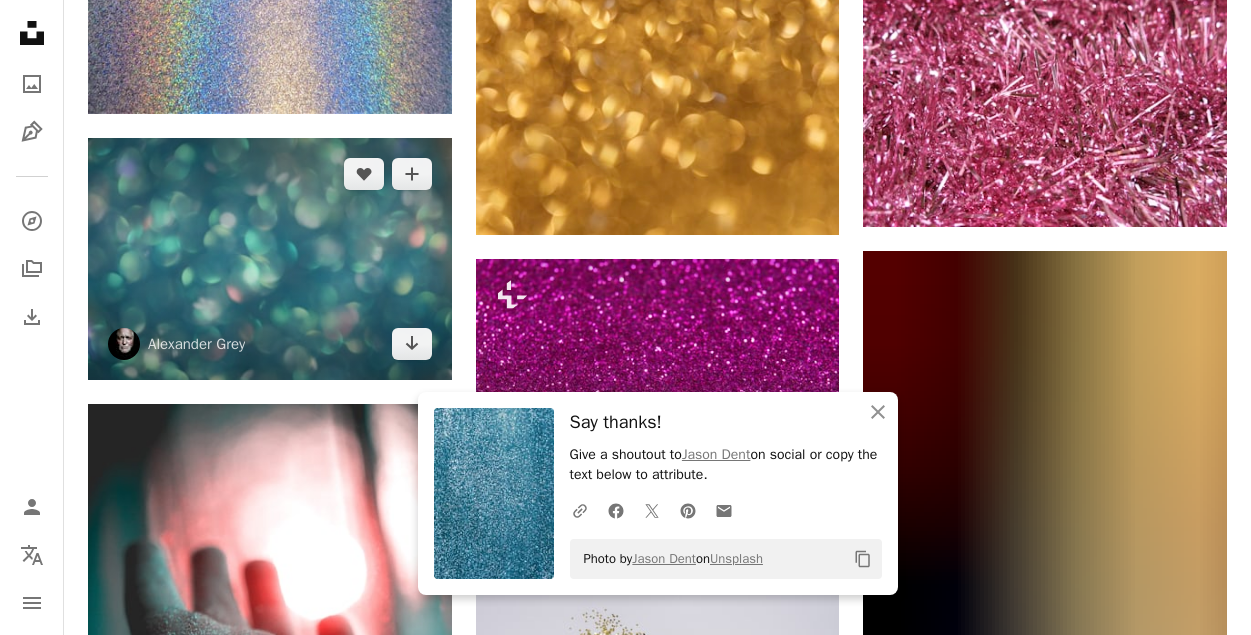 scroll, scrollTop: 8791, scrollLeft: 0, axis: vertical 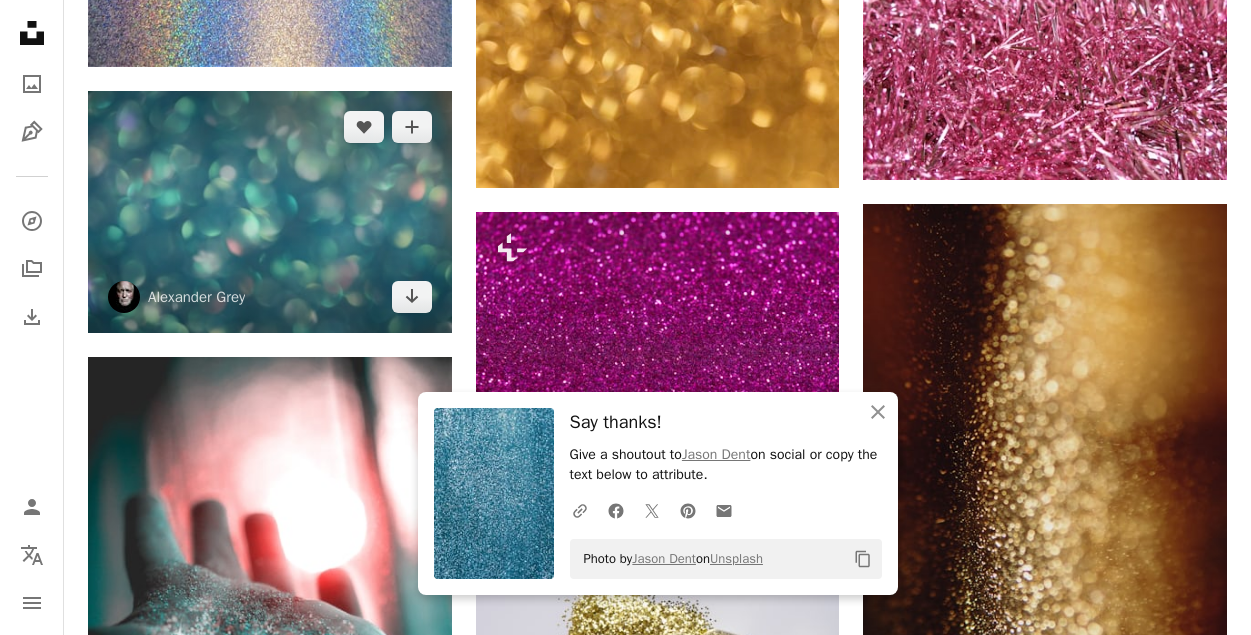 click at bounding box center (270, 212) 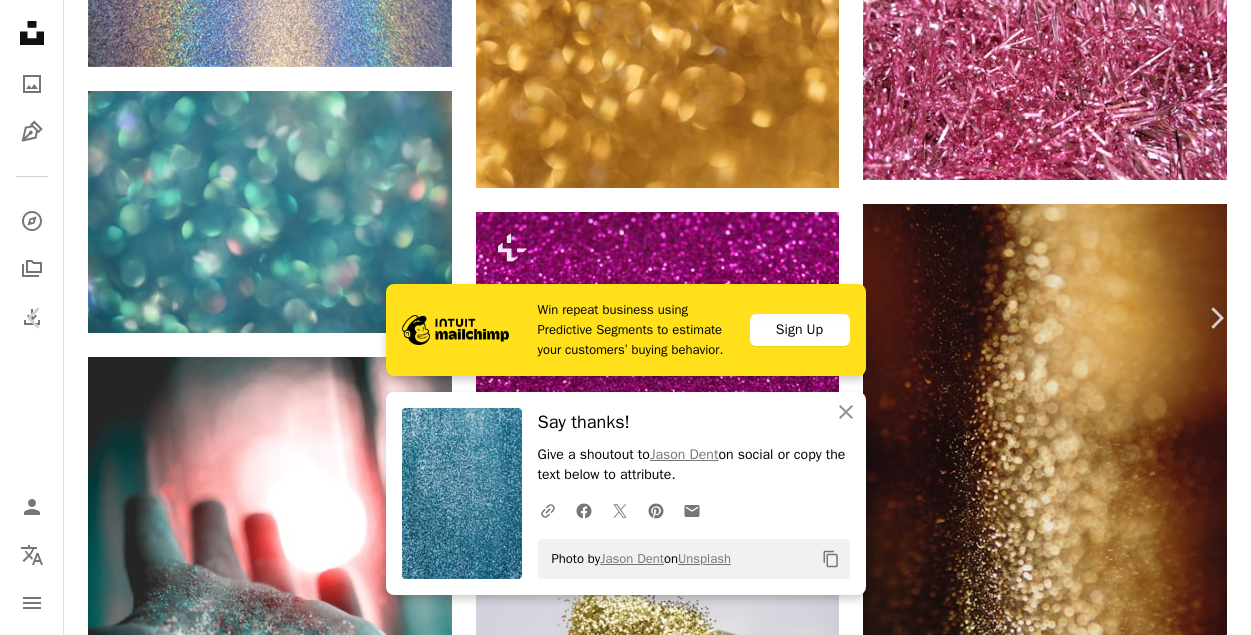 click on "Chevron down" 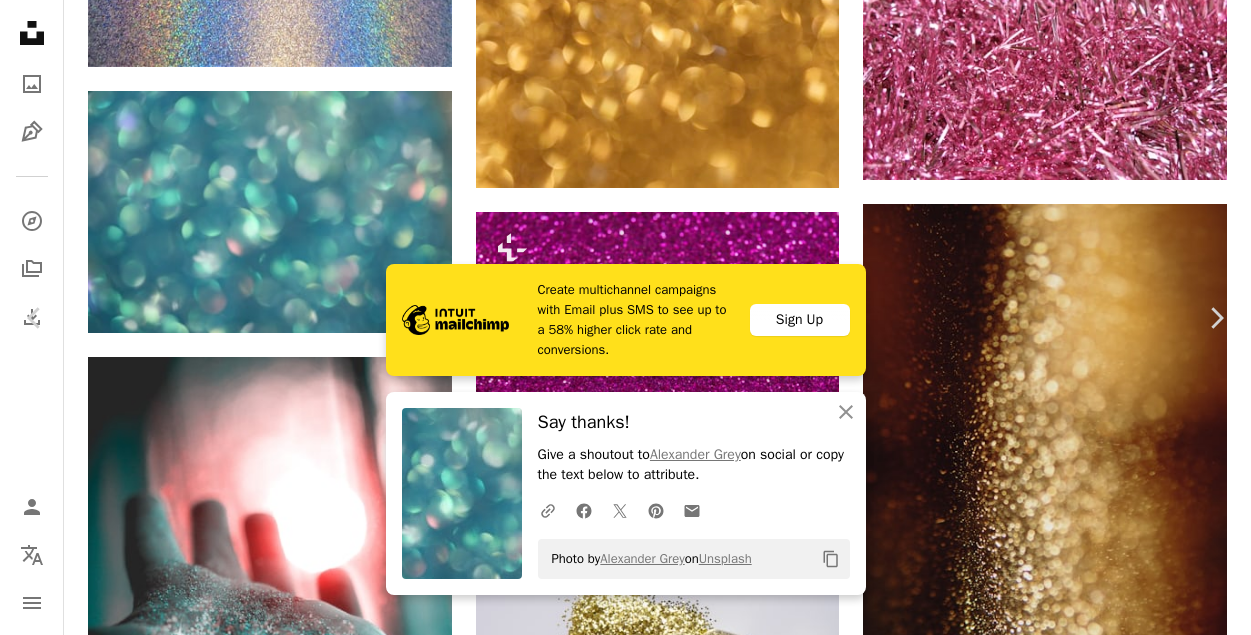 click on "A map marker [CITY], [COUNTRY]" at bounding box center (625, 5586) 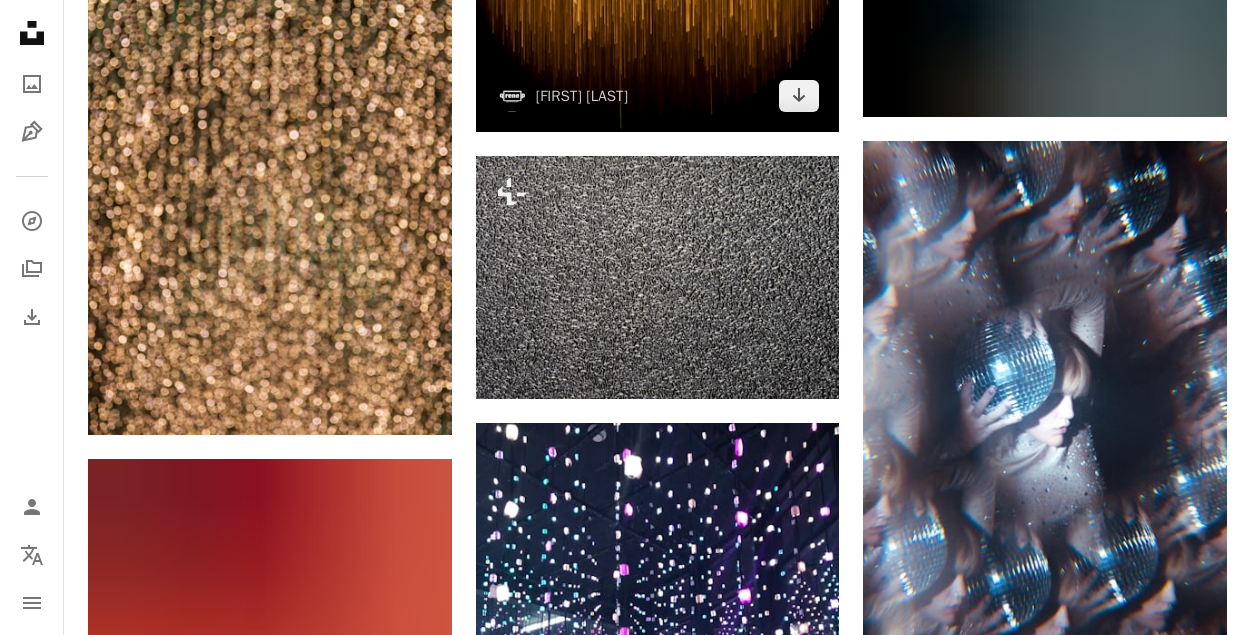 scroll, scrollTop: 16793, scrollLeft: 0, axis: vertical 